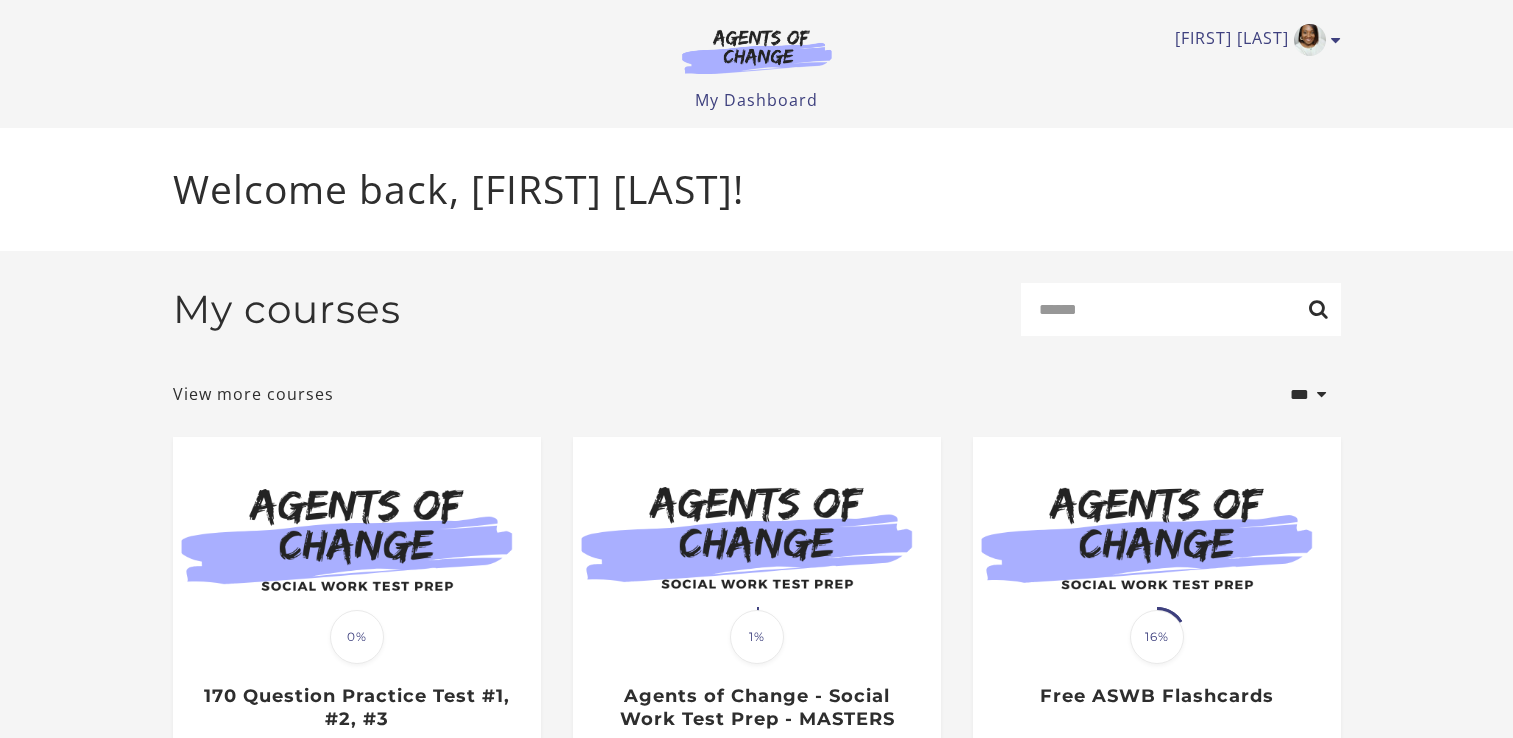 scroll, scrollTop: 0, scrollLeft: 0, axis: both 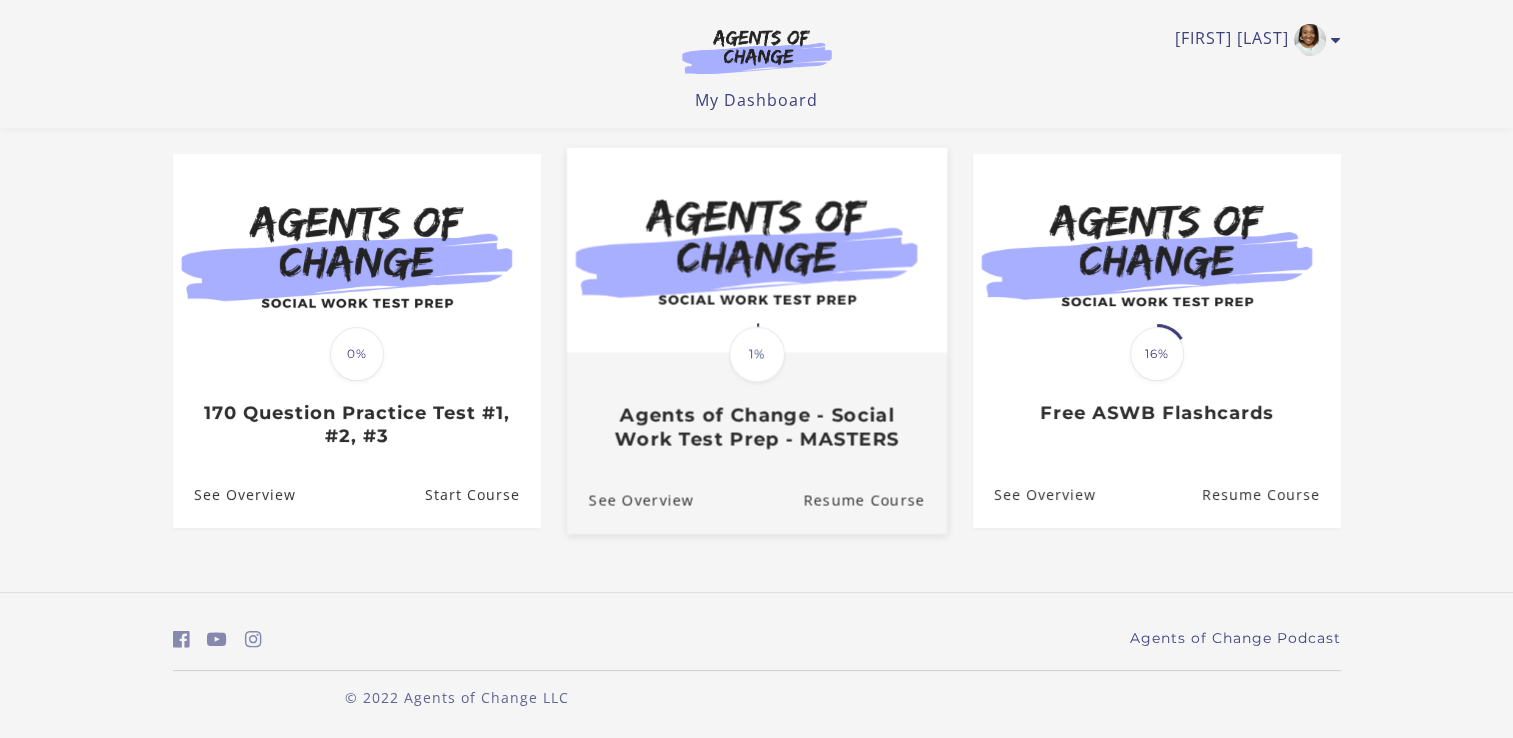 click on "Translation missing: en.liquid.partials.dashboard_course_card.progress_description: 1%
1%
Agents of Change - Social Work Test Prep - MASTERS" at bounding box center (756, 403) 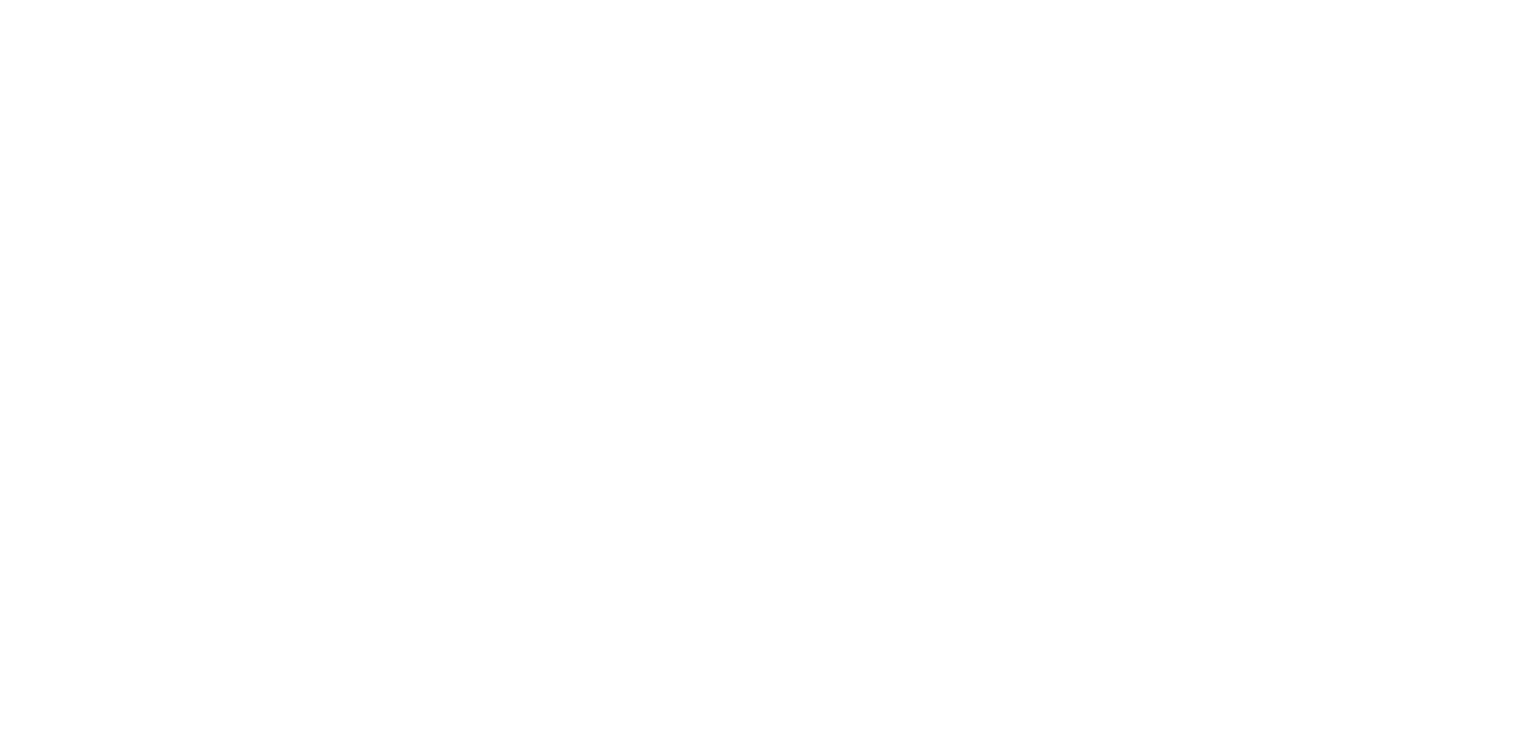 scroll, scrollTop: 0, scrollLeft: 0, axis: both 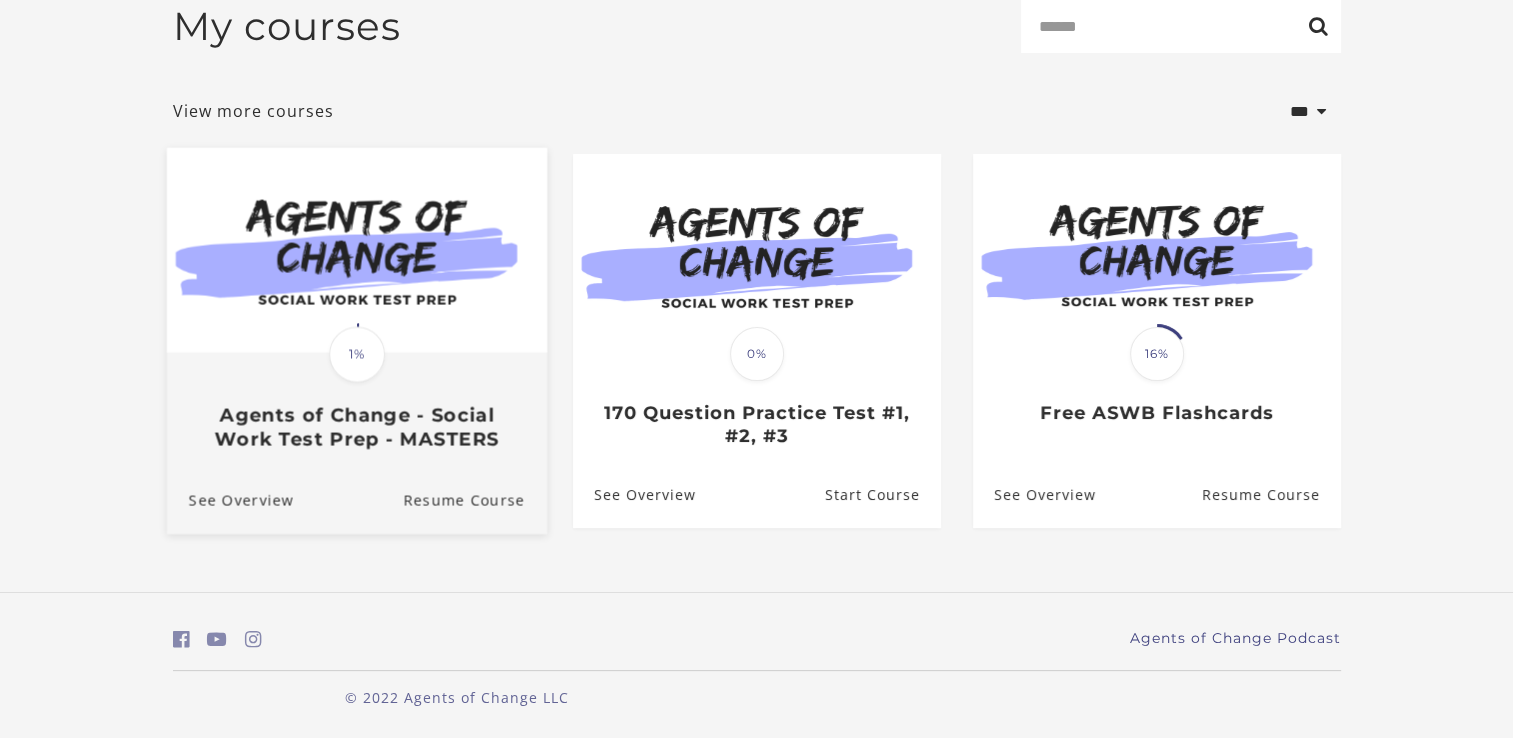 click at bounding box center (356, 250) 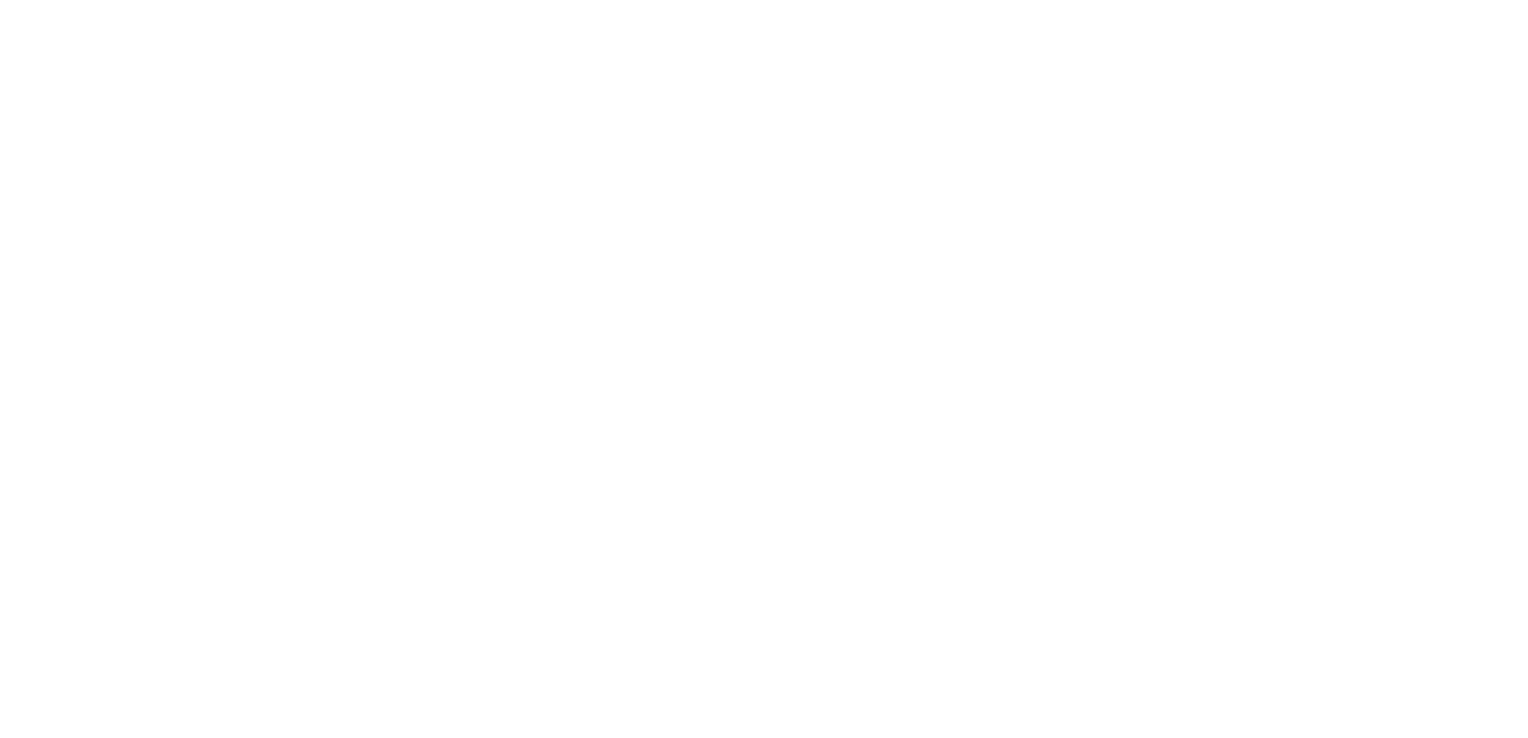 scroll, scrollTop: 0, scrollLeft: 0, axis: both 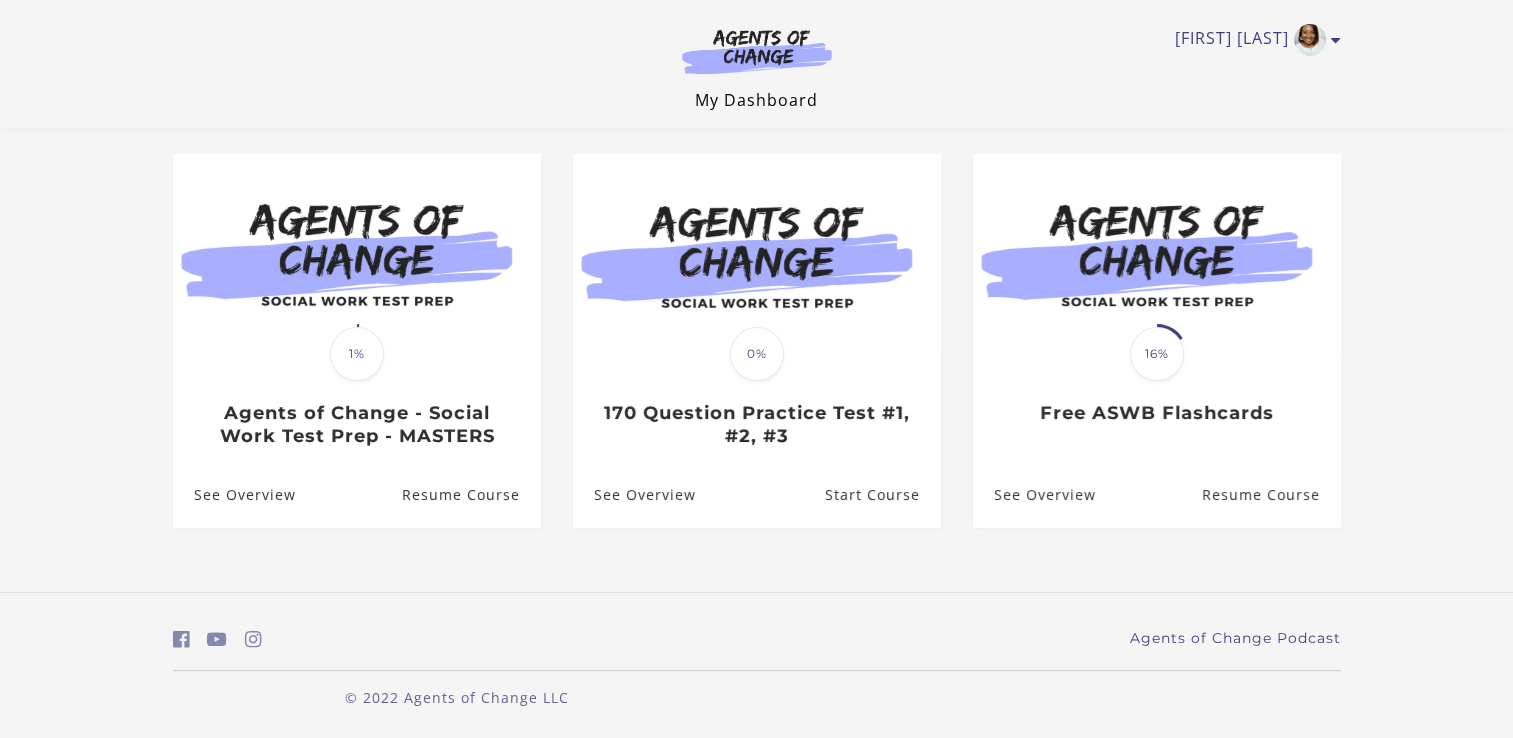 click on "My Dashboard" at bounding box center [756, 100] 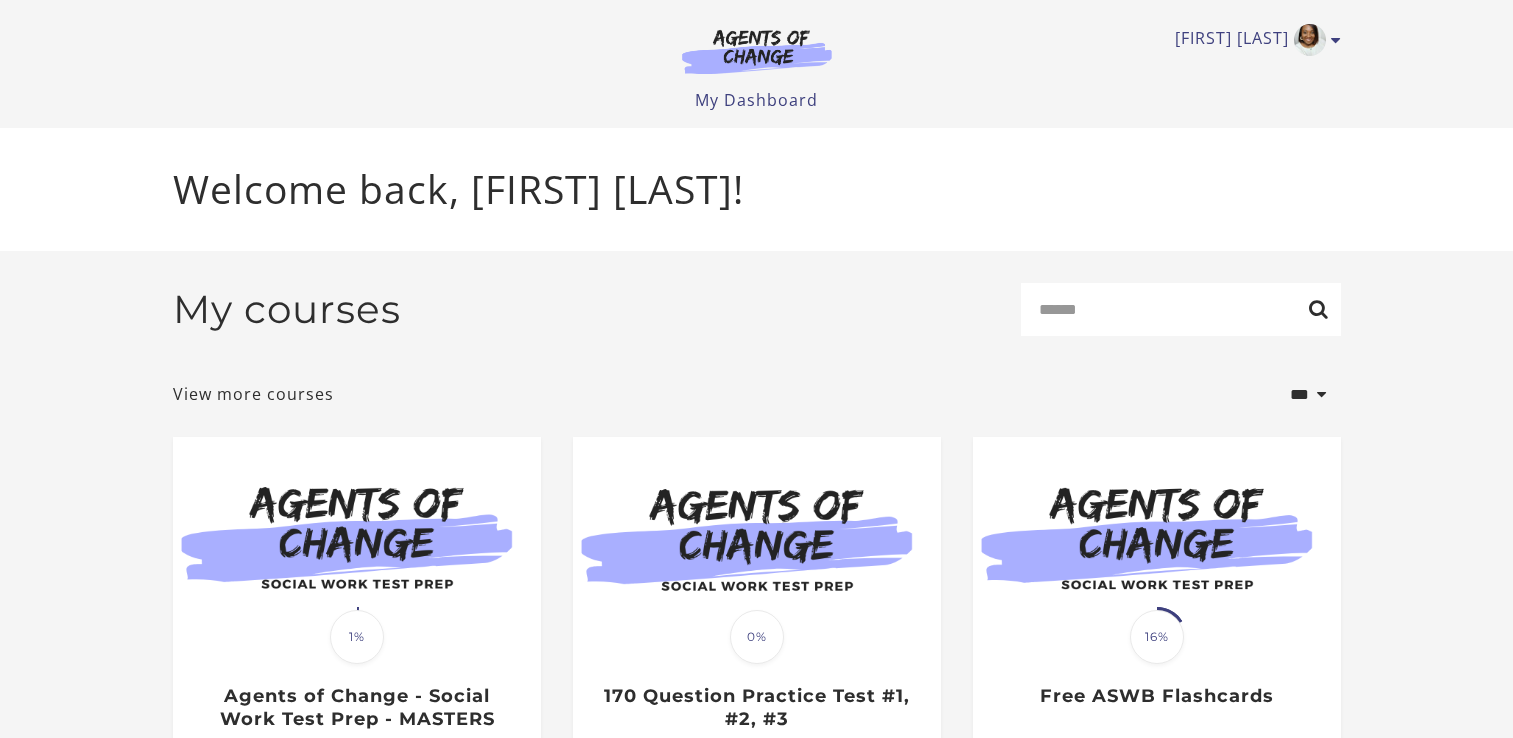 scroll, scrollTop: 0, scrollLeft: 0, axis: both 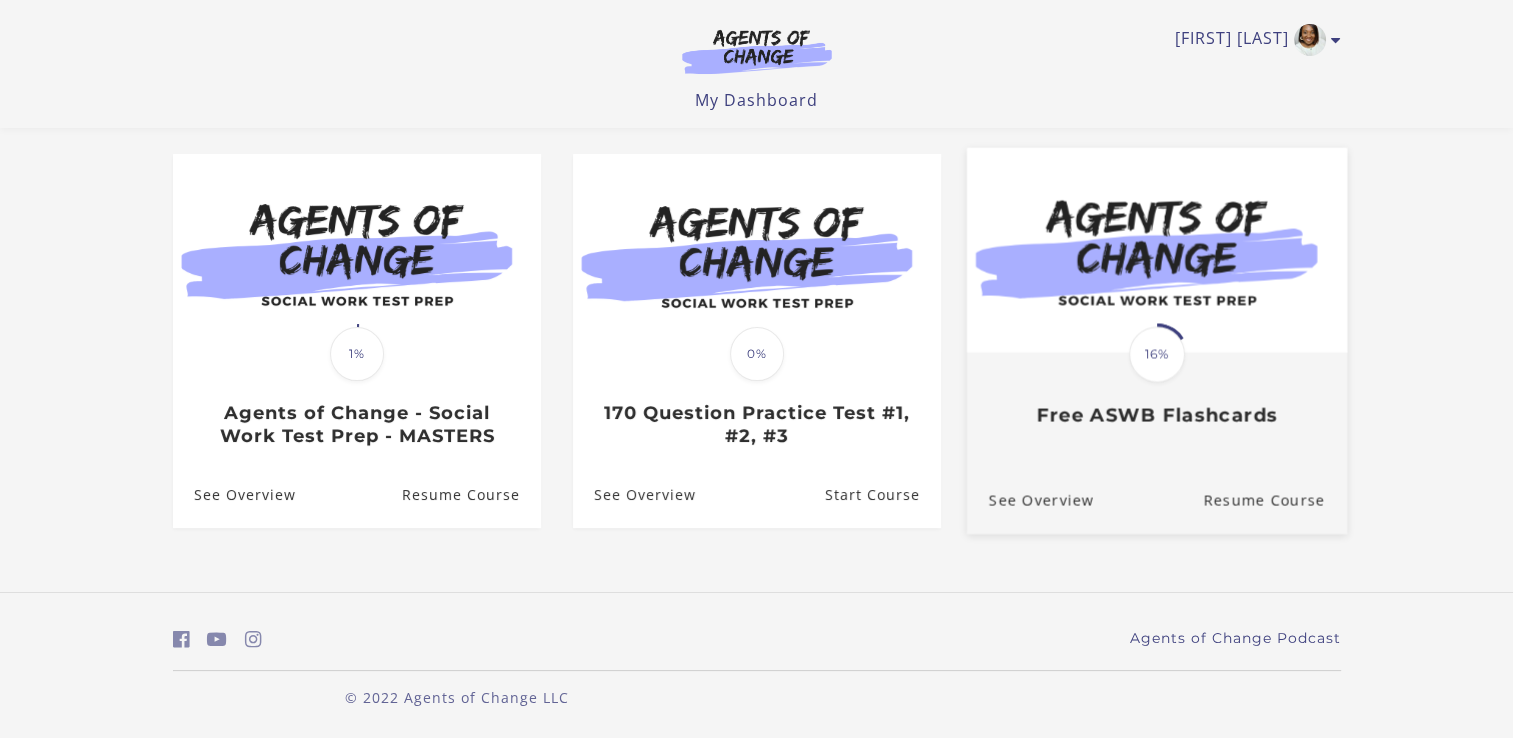 click on "Translation missing: en.liquid.partials.dashboard_course_card.progress_description: 16%
16%
Free ASWB Flashcards" at bounding box center (1156, 391) 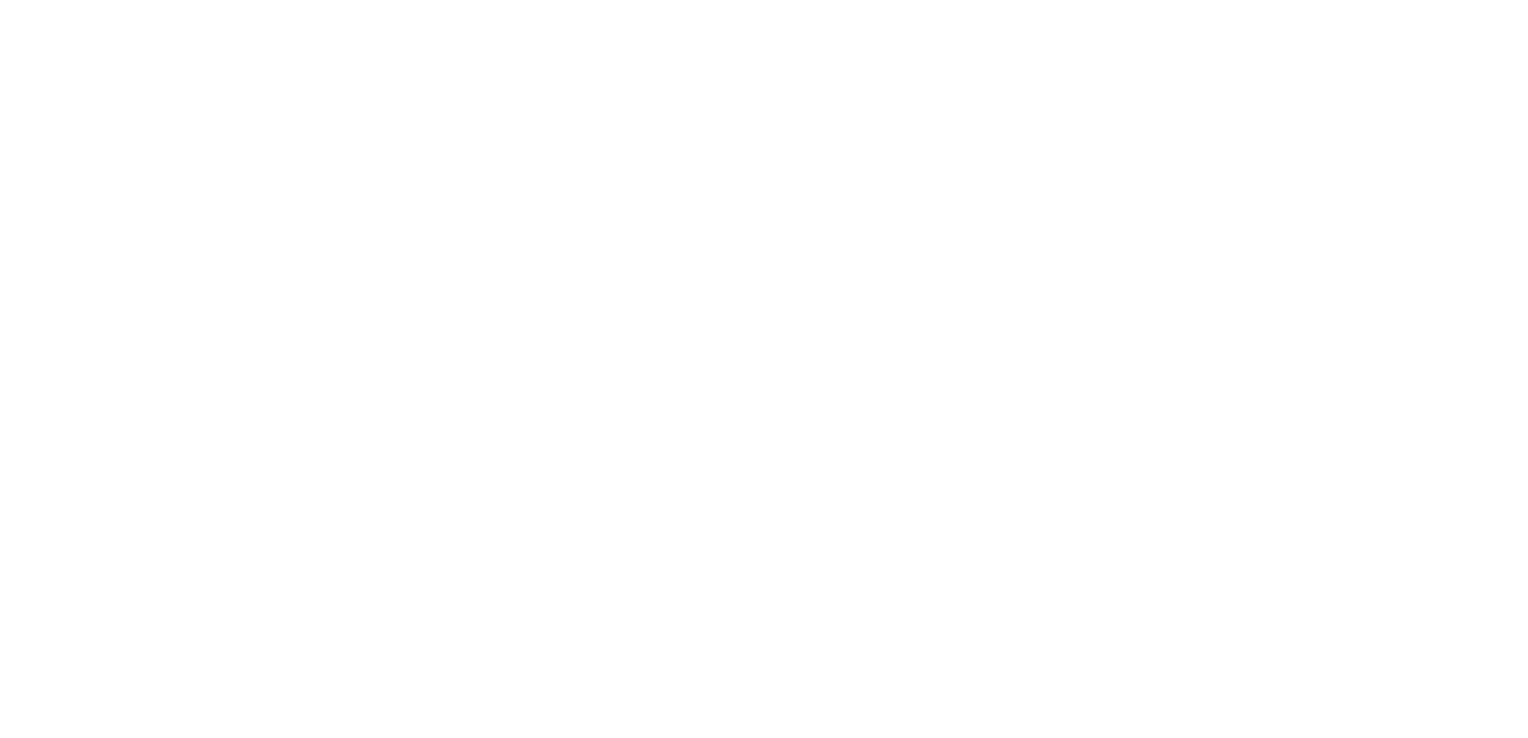 scroll, scrollTop: 0, scrollLeft: 0, axis: both 